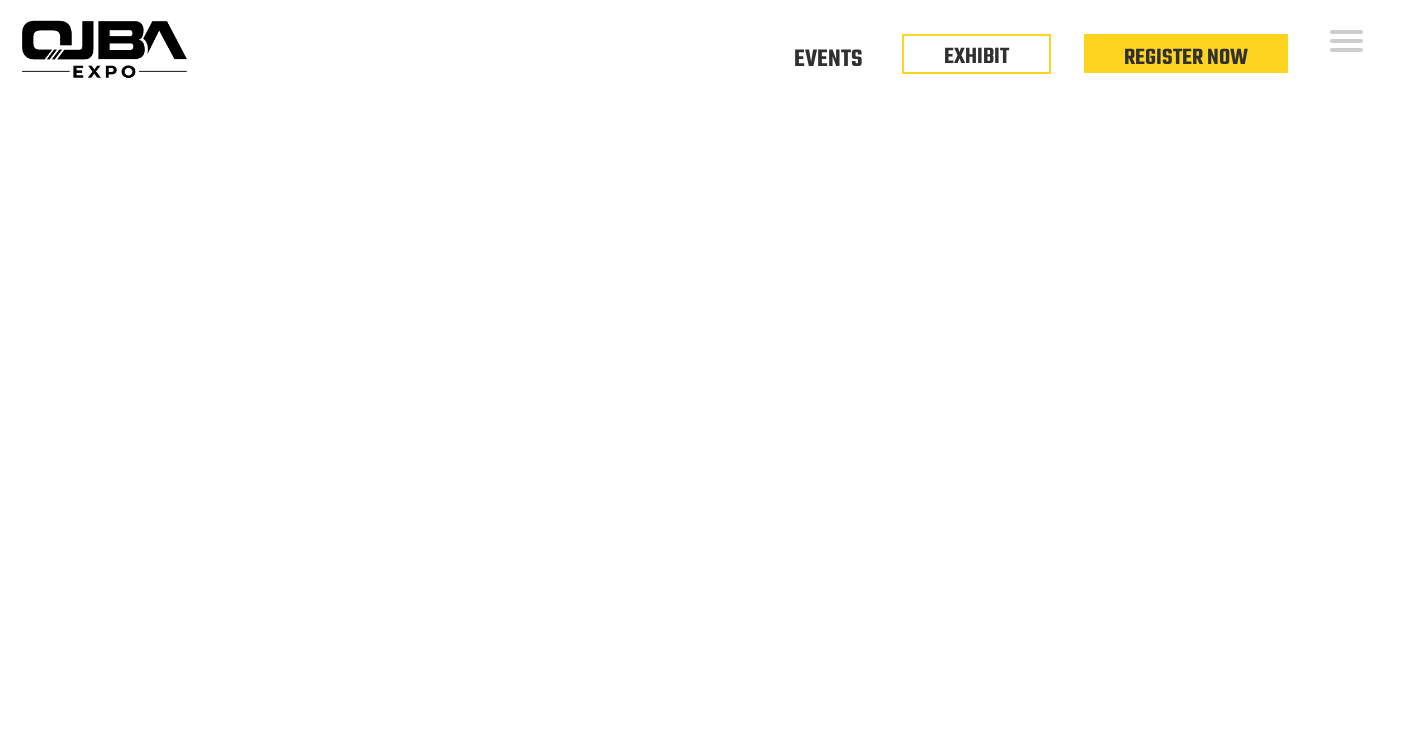 scroll, scrollTop: 0, scrollLeft: 0, axis: both 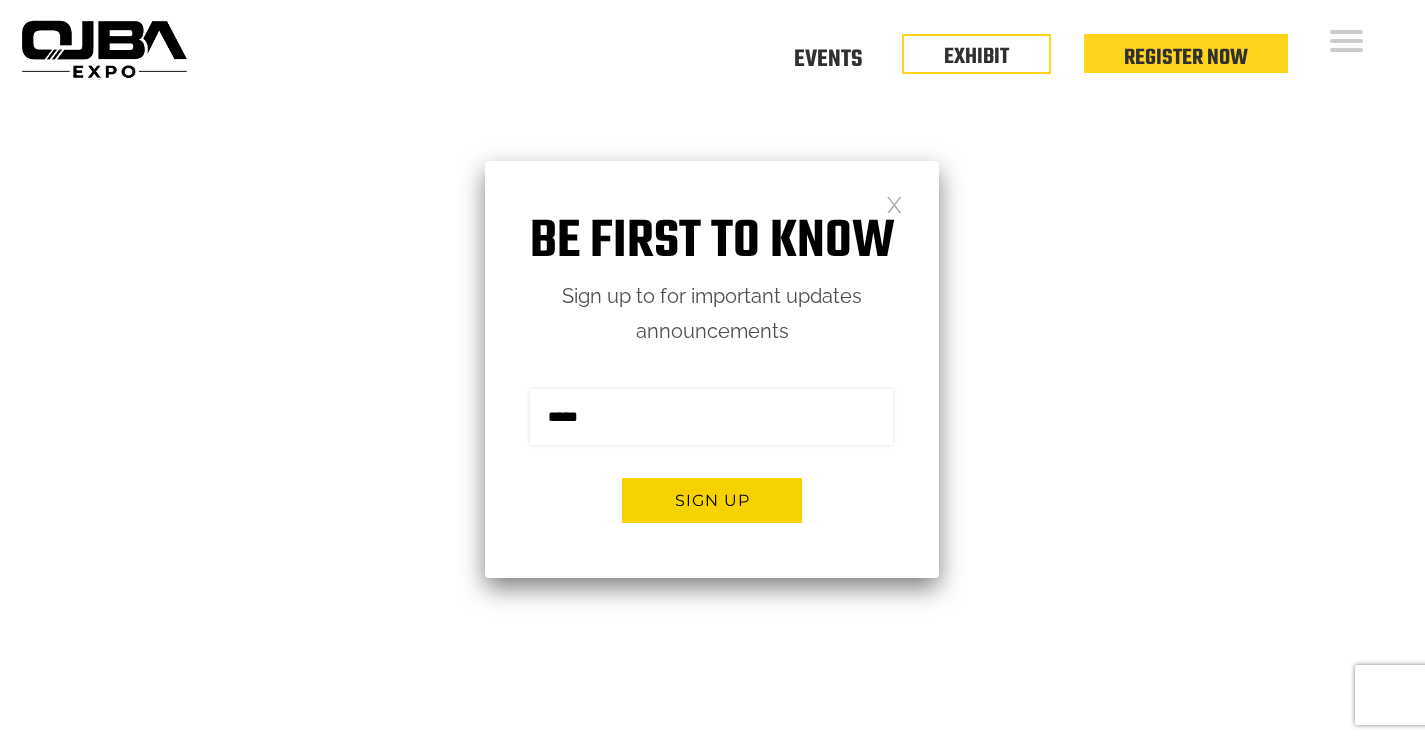 click at bounding box center [894, 203] 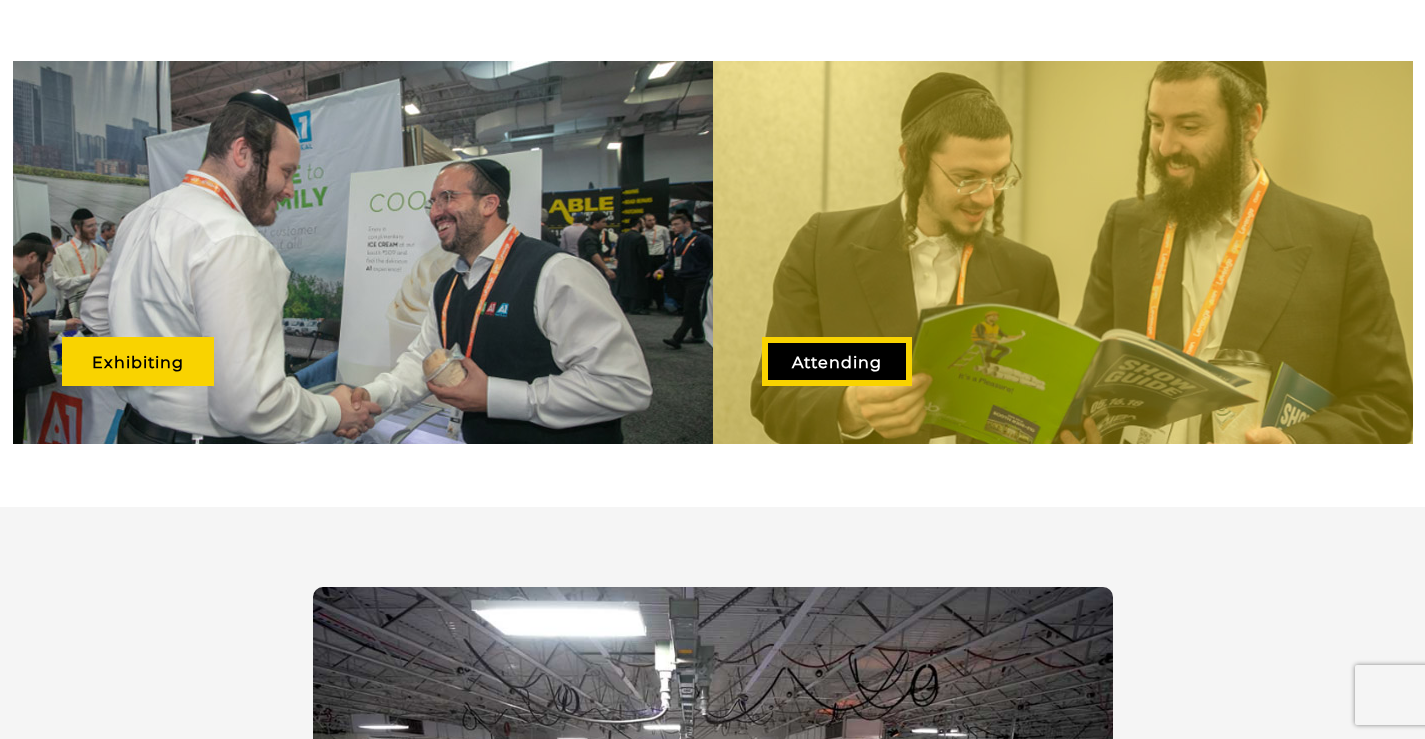 scroll, scrollTop: 1167, scrollLeft: 0, axis: vertical 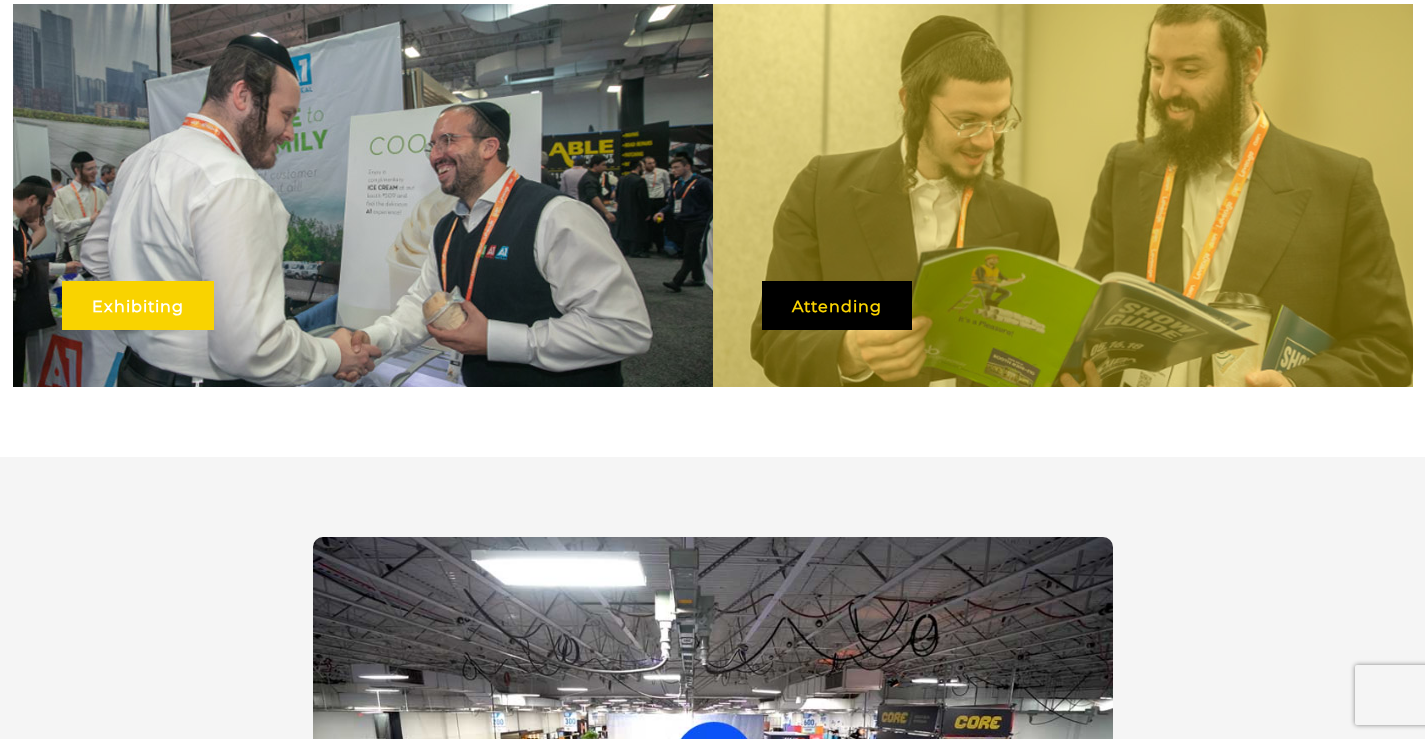 click on "Exhibiting" at bounding box center (138, 305) 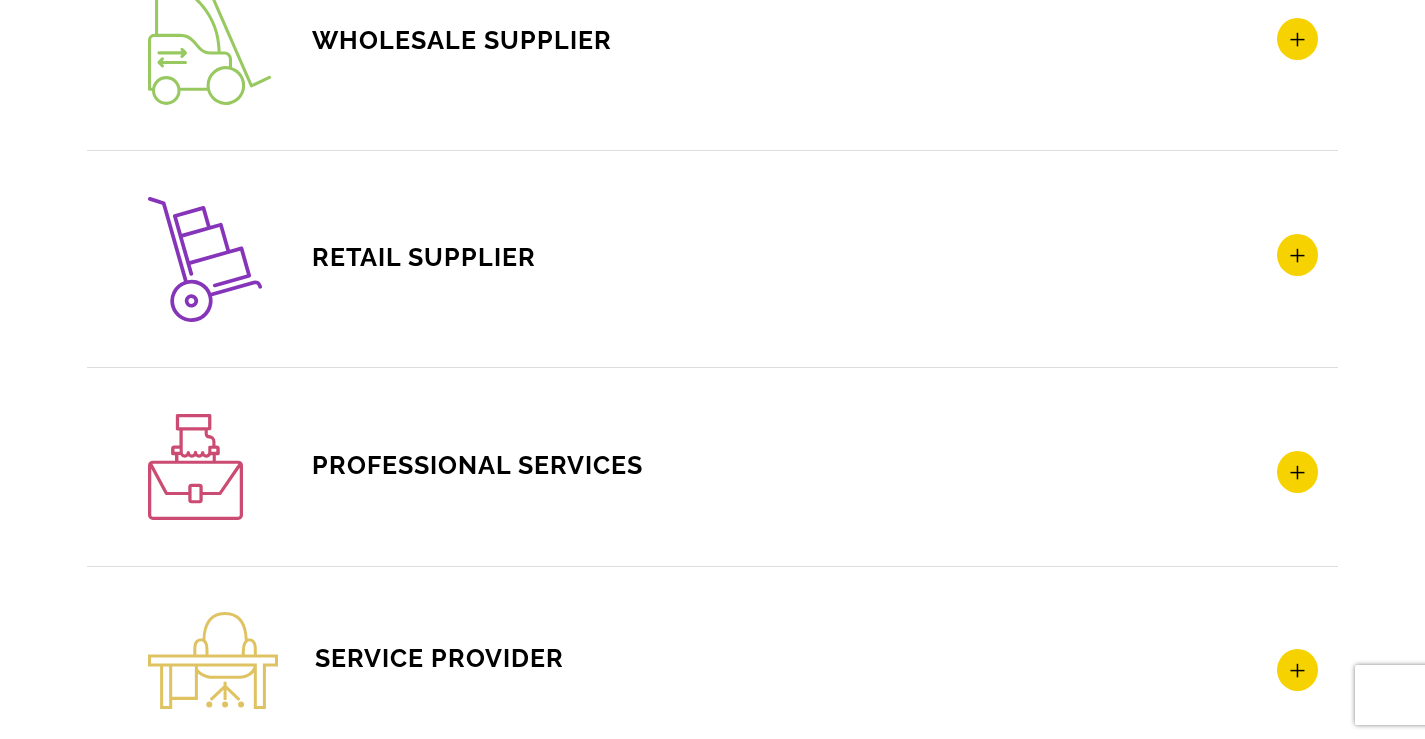 click on "RETAIL SUPPLIER" at bounding box center (733, 259) 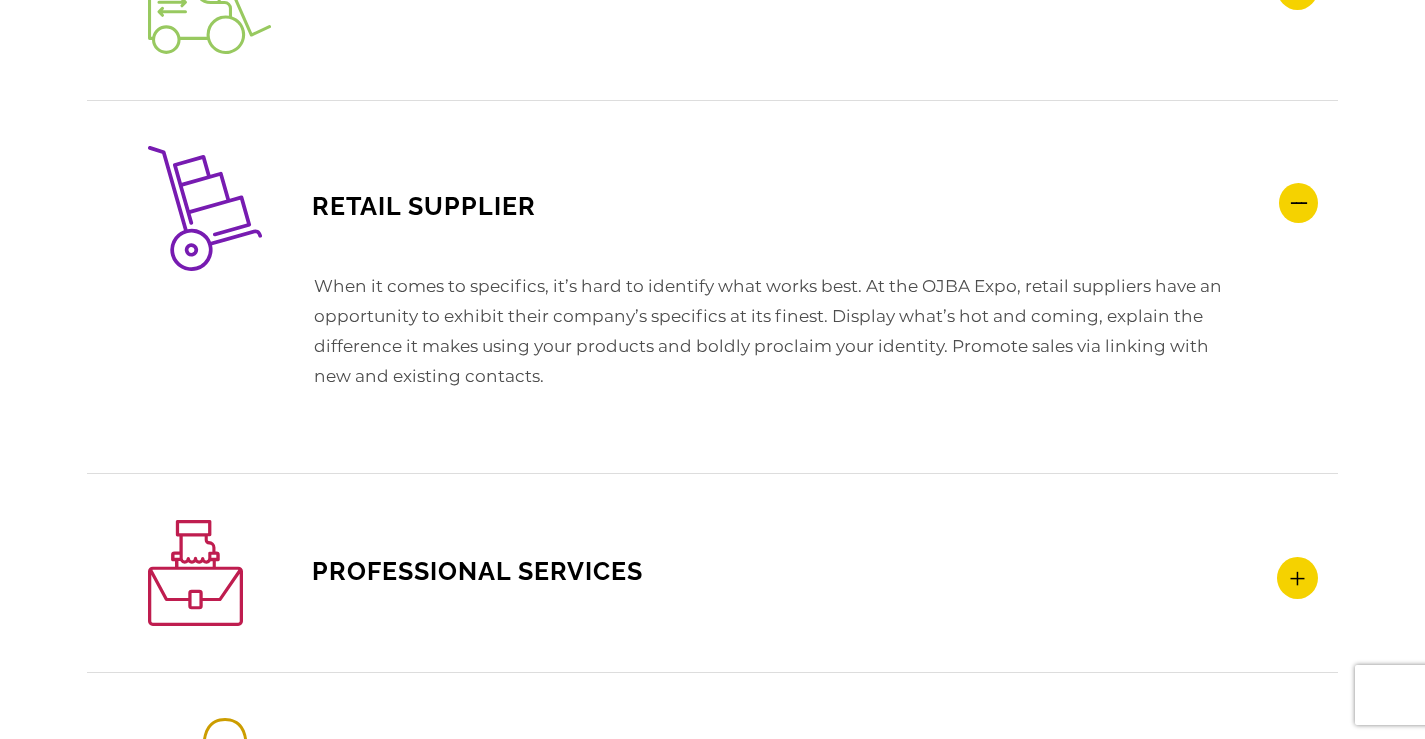 scroll, scrollTop: 2958, scrollLeft: 0, axis: vertical 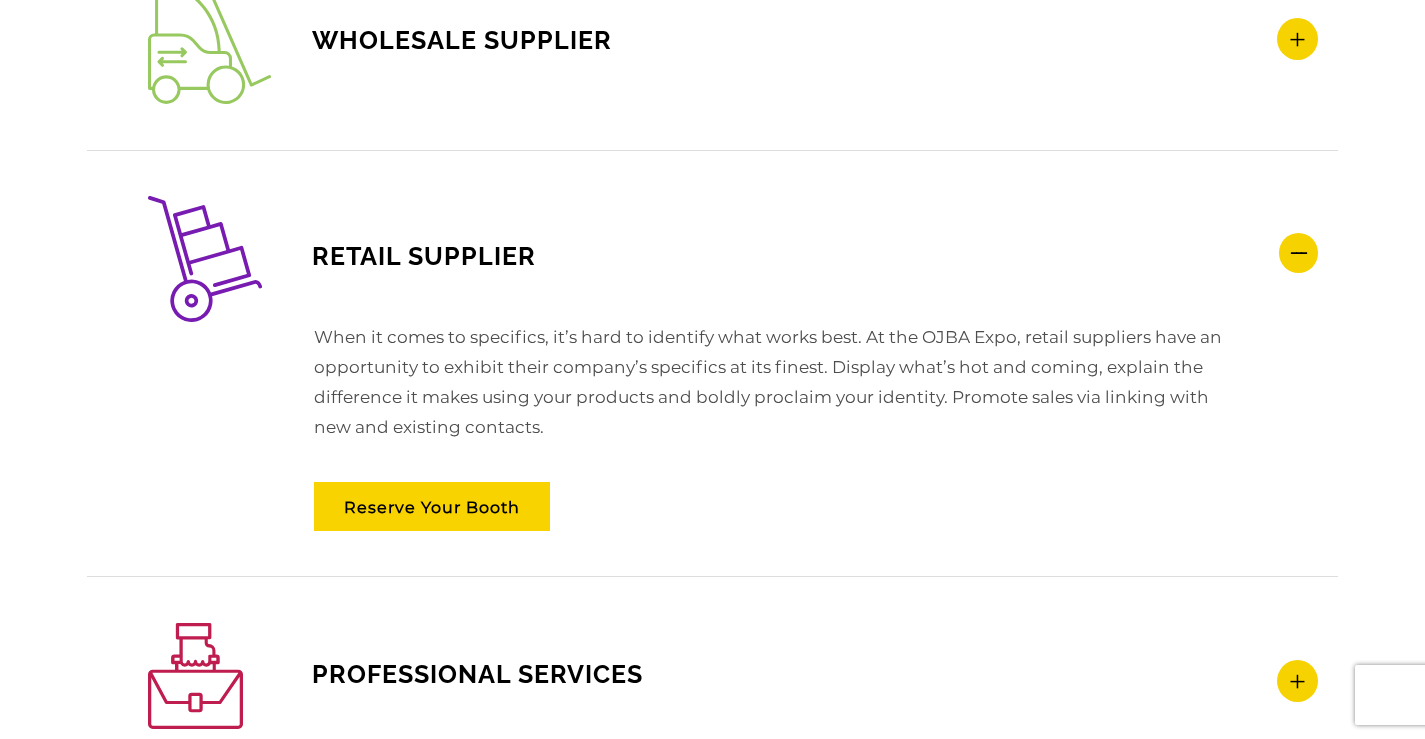click on "RETAIL SUPPLIER" at bounding box center [733, 258] 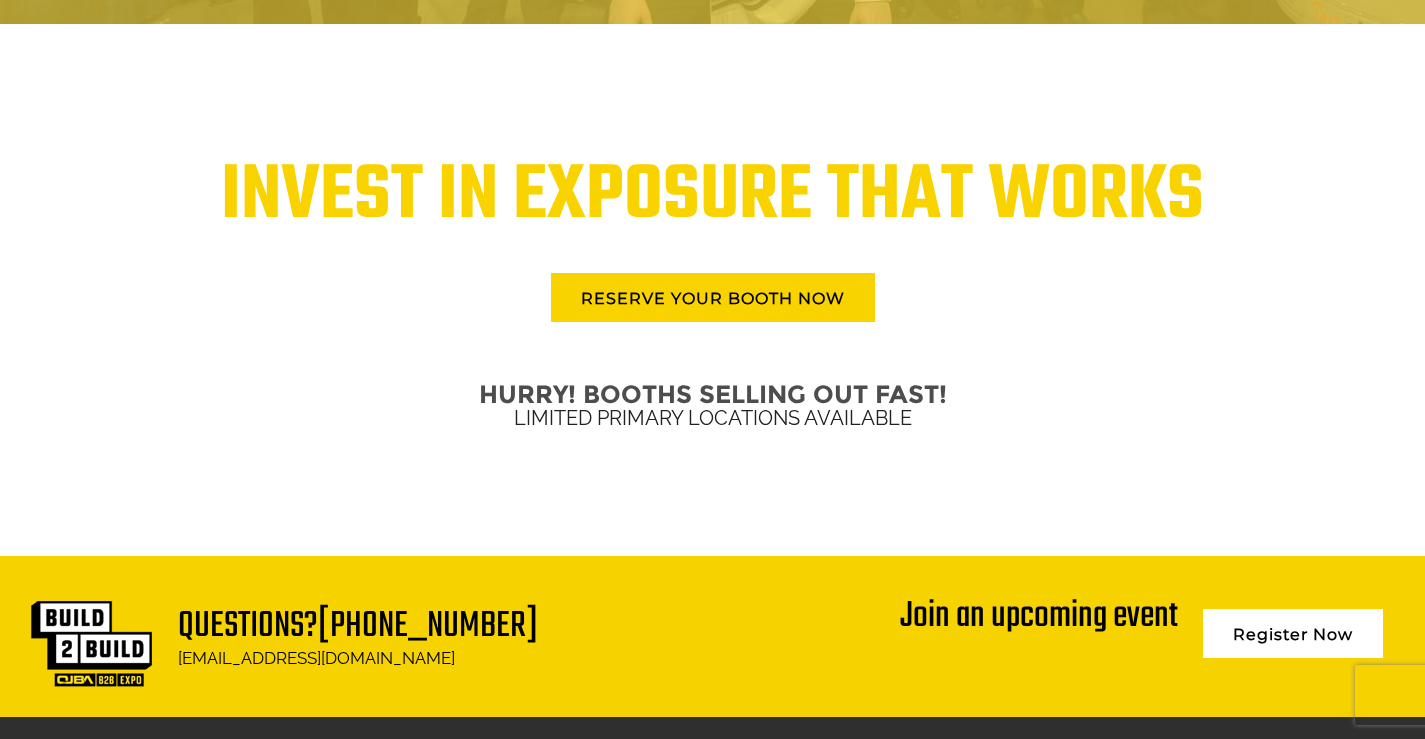 scroll, scrollTop: 4810, scrollLeft: 0, axis: vertical 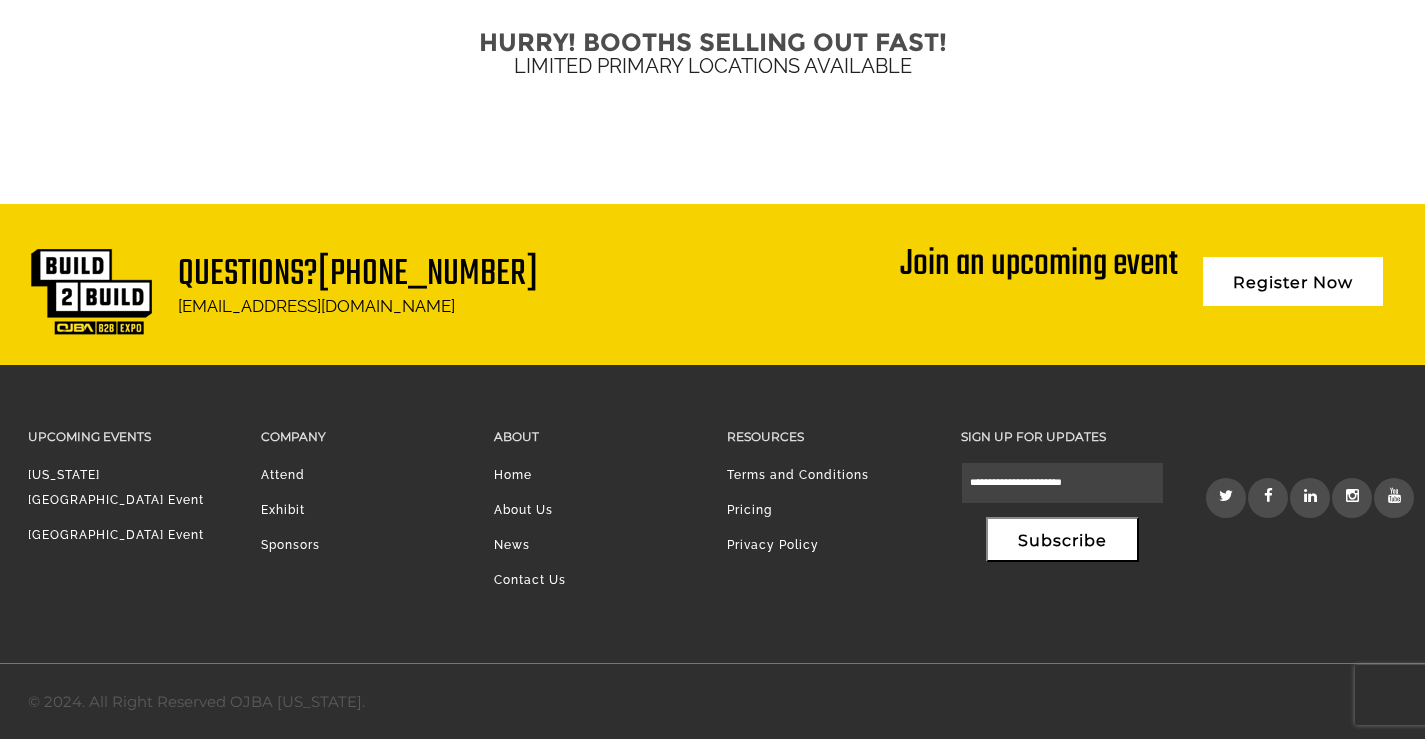 click on "Attend" at bounding box center [283, 475] 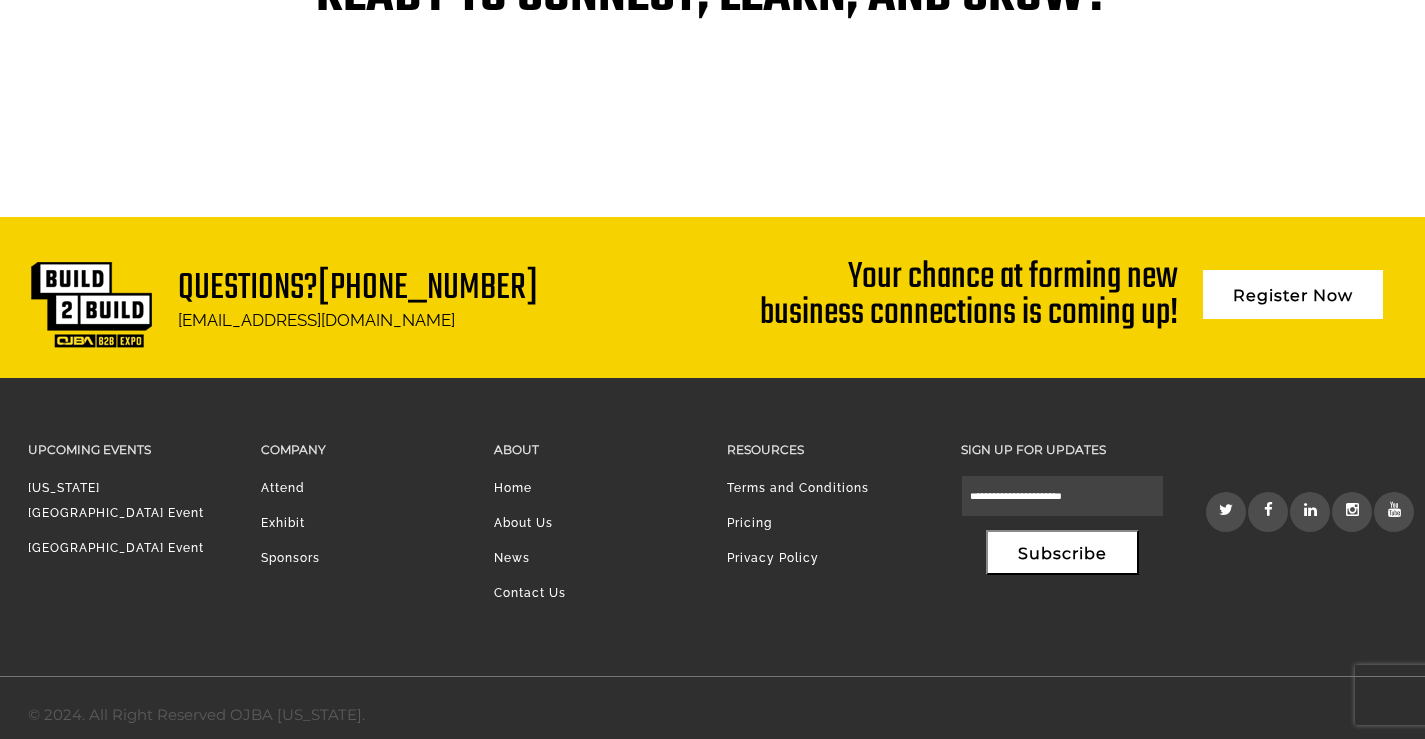scroll, scrollTop: 4361, scrollLeft: 0, axis: vertical 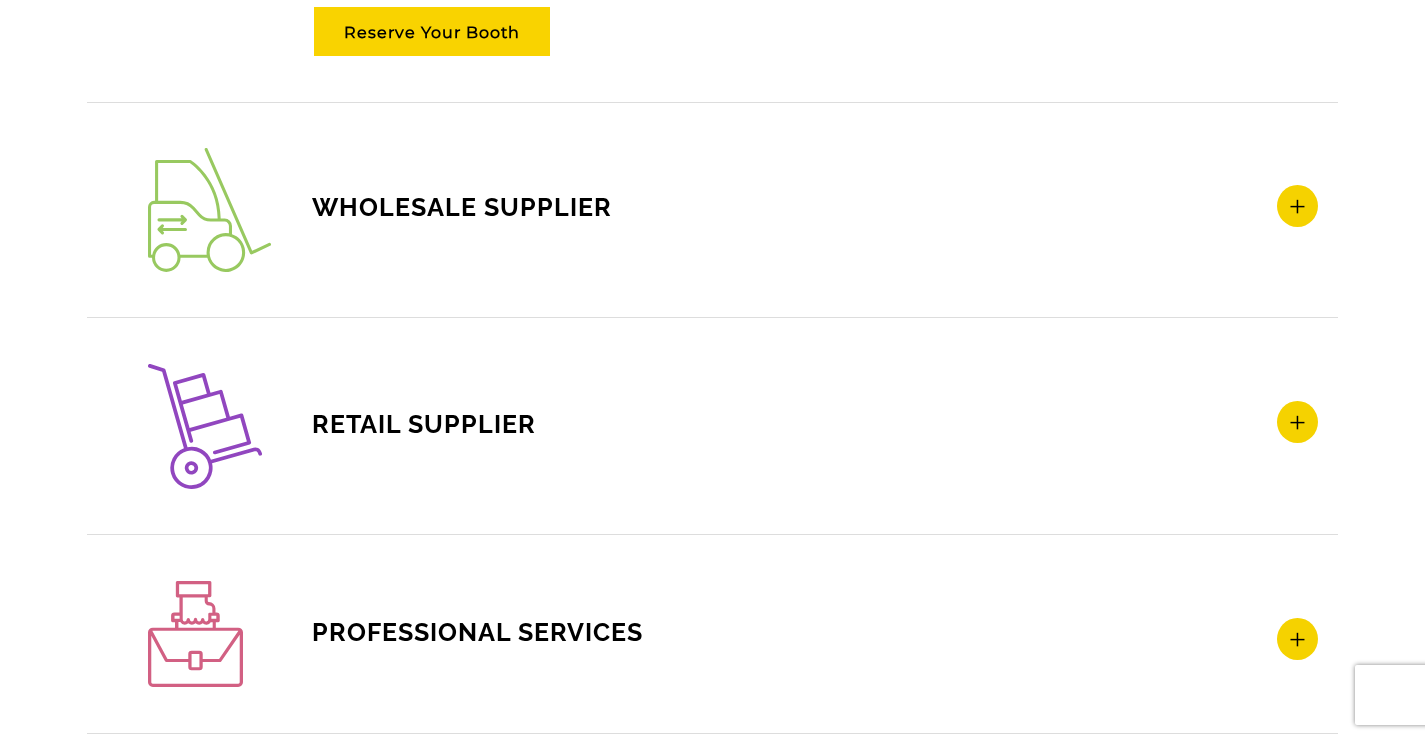click on "WHOLESALE SUPPLIER" at bounding box center (380, 207) 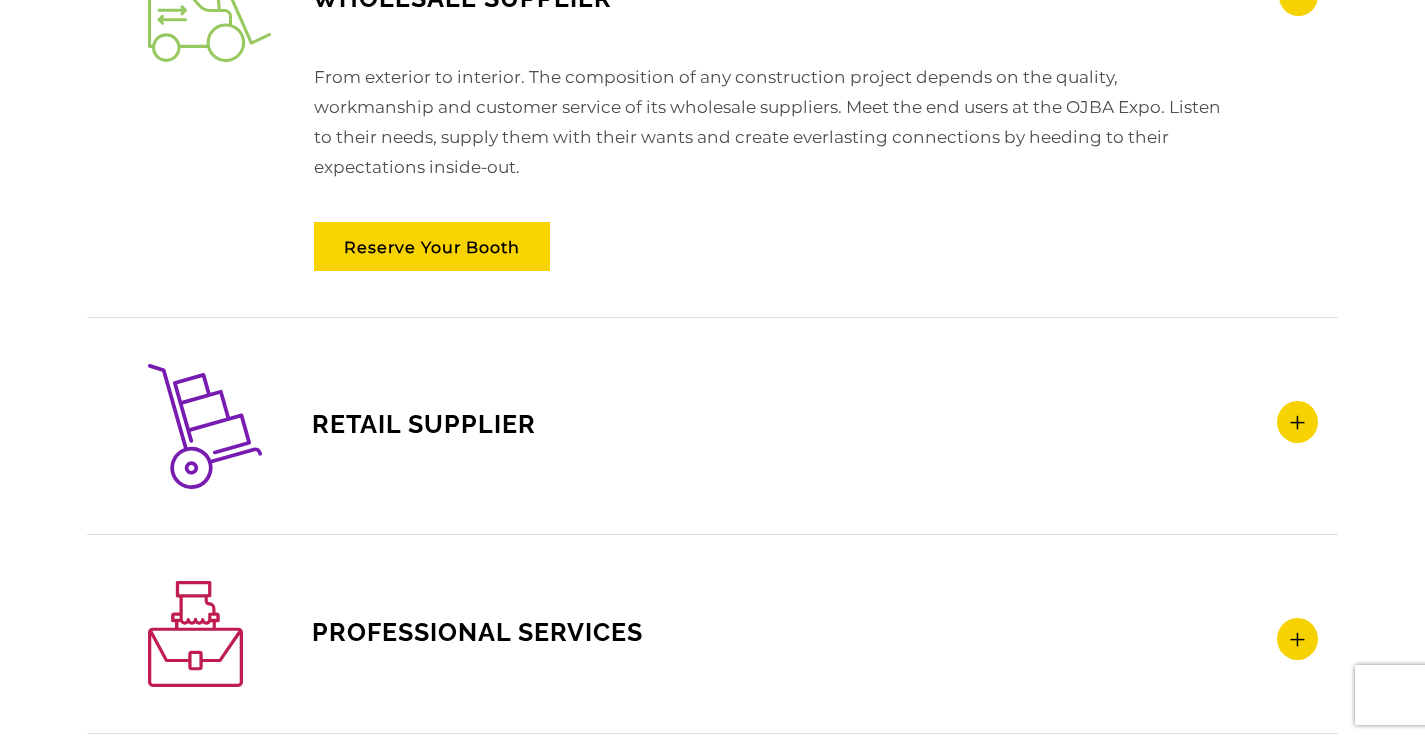scroll, scrollTop: 2994, scrollLeft: 0, axis: vertical 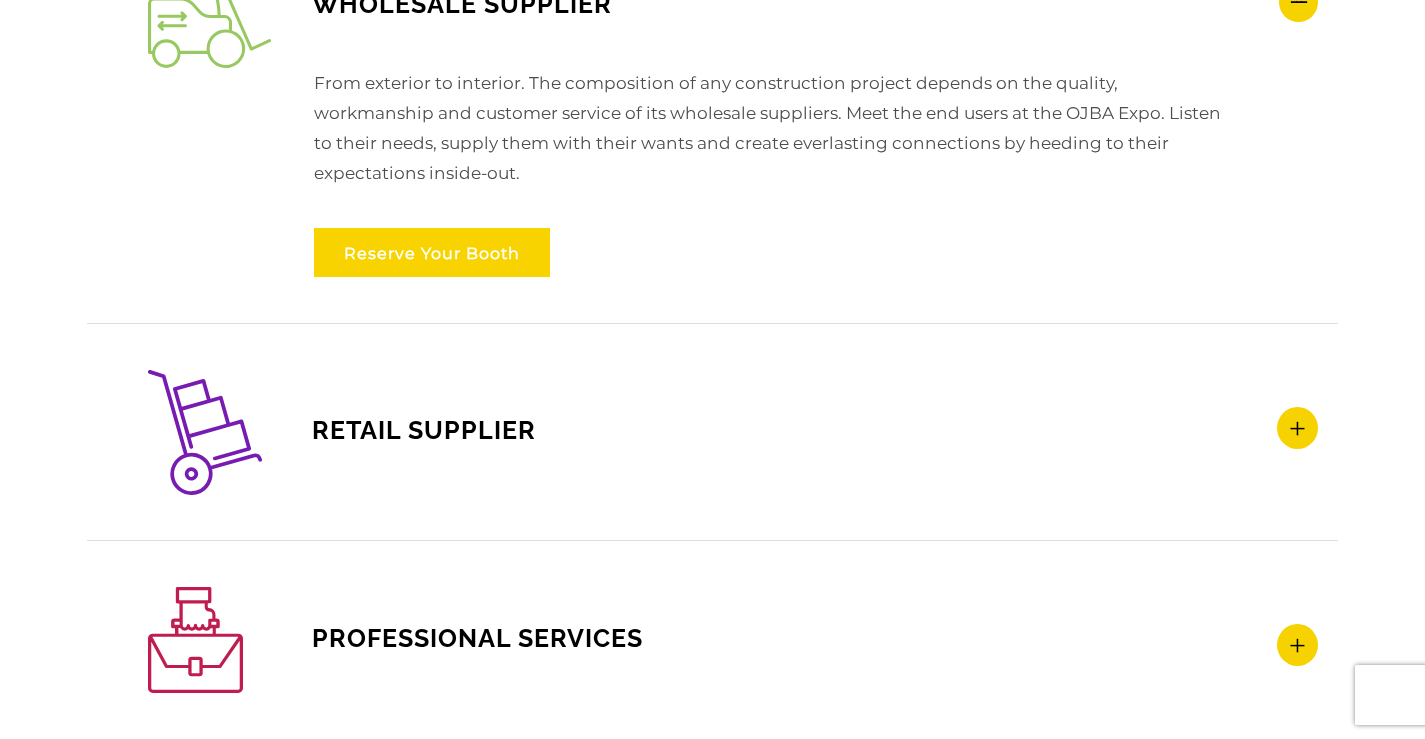 click on "Reserve Your Booth" at bounding box center (432, 252) 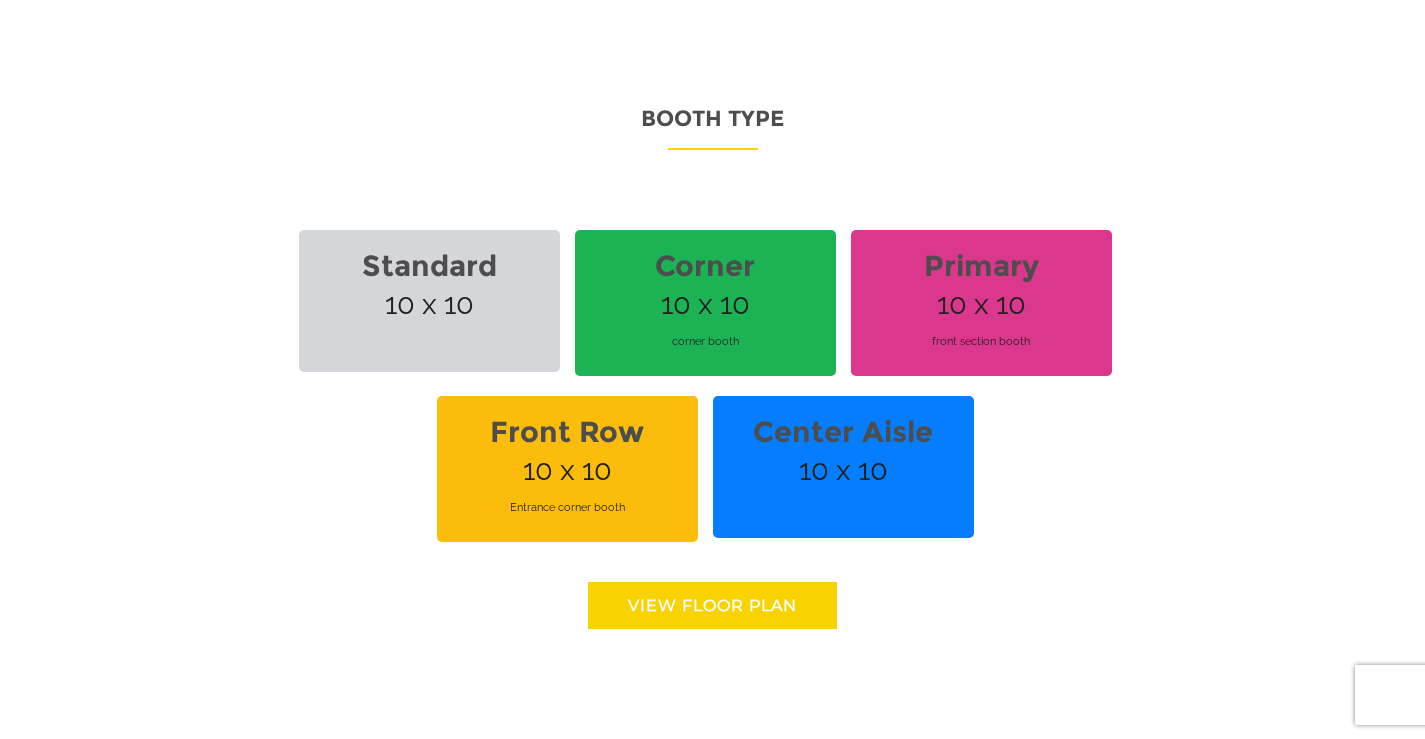 scroll, scrollTop: 500, scrollLeft: 0, axis: vertical 